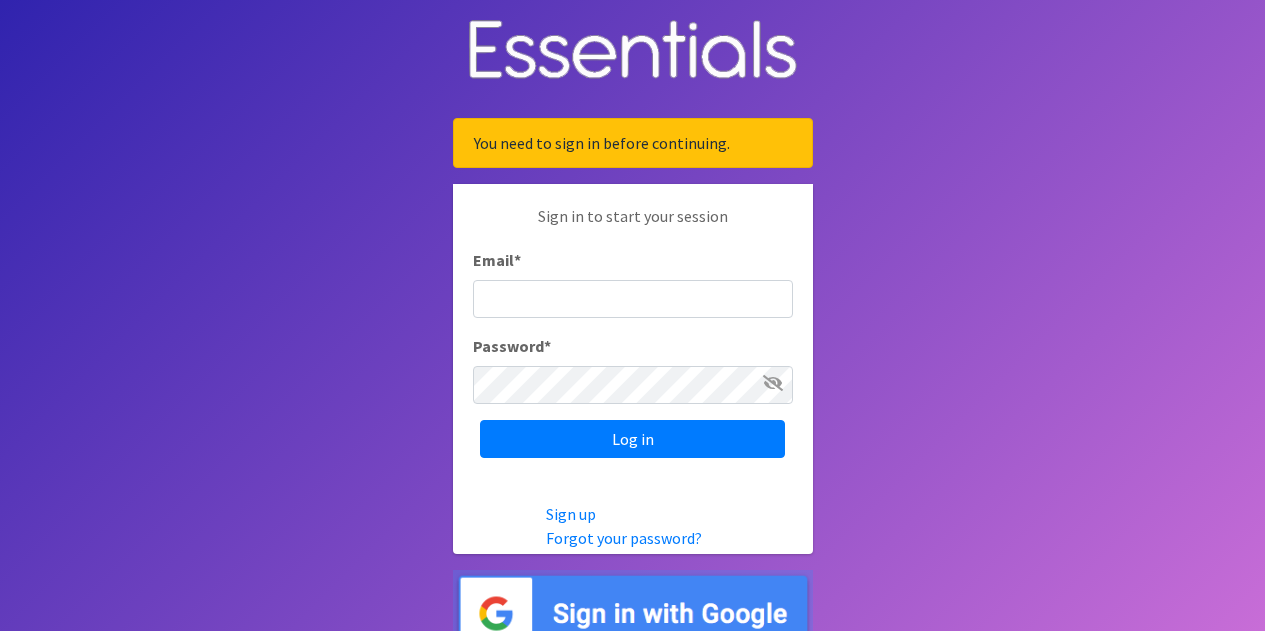 scroll, scrollTop: 0, scrollLeft: 0, axis: both 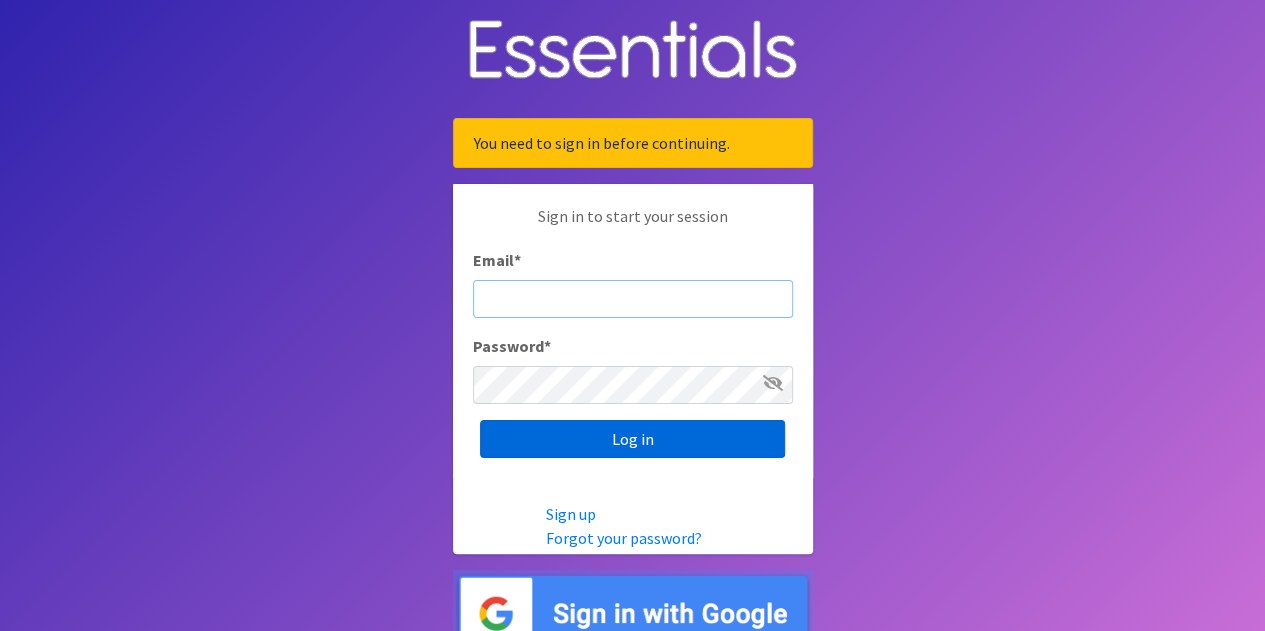 type on "[MEDICAL_DATA][EMAIL_ADDRESS][PERSON_NAME][DOMAIN_NAME]" 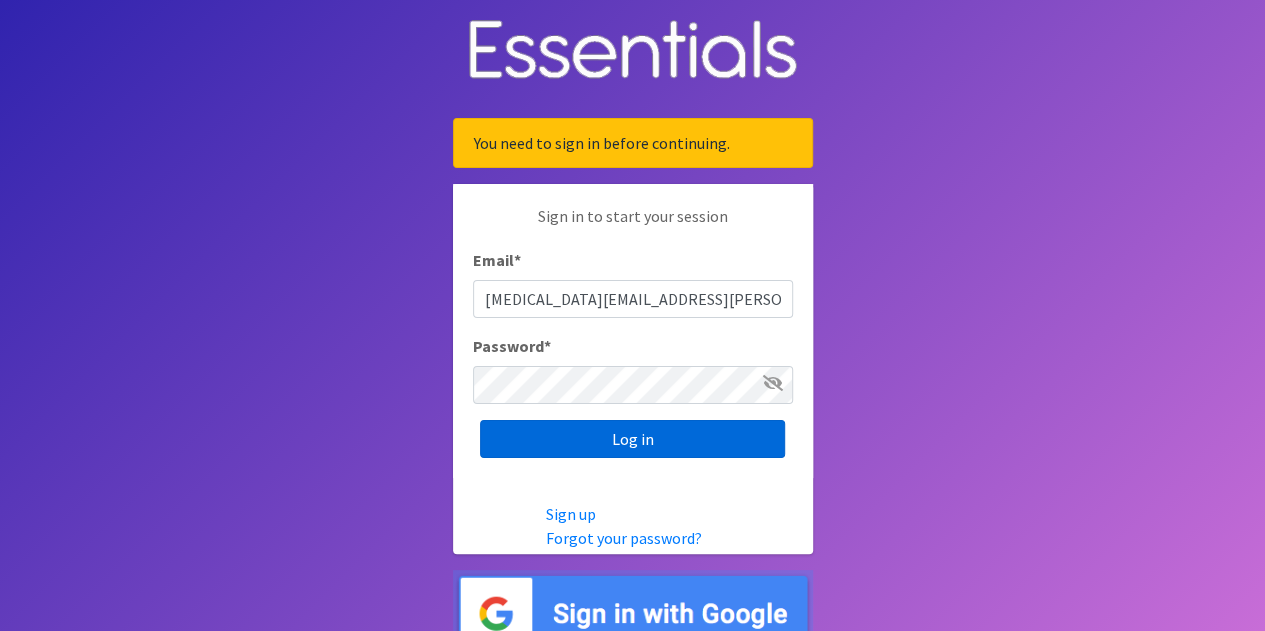 click on "Log in" at bounding box center [632, 439] 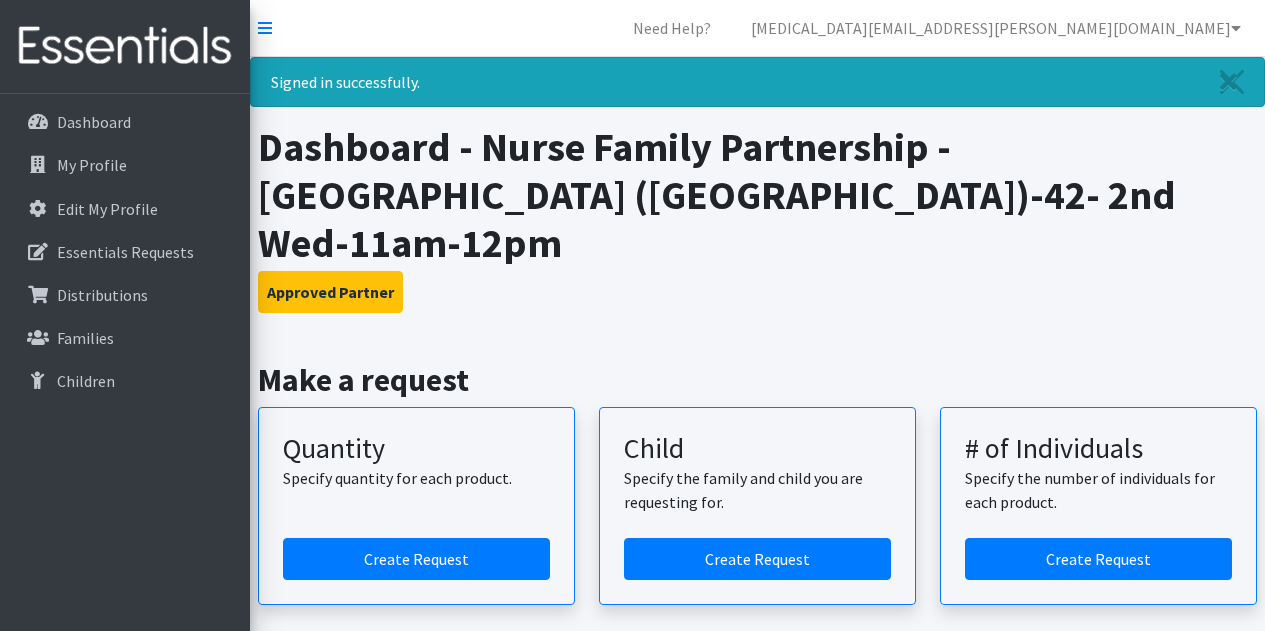 scroll, scrollTop: 0, scrollLeft: 0, axis: both 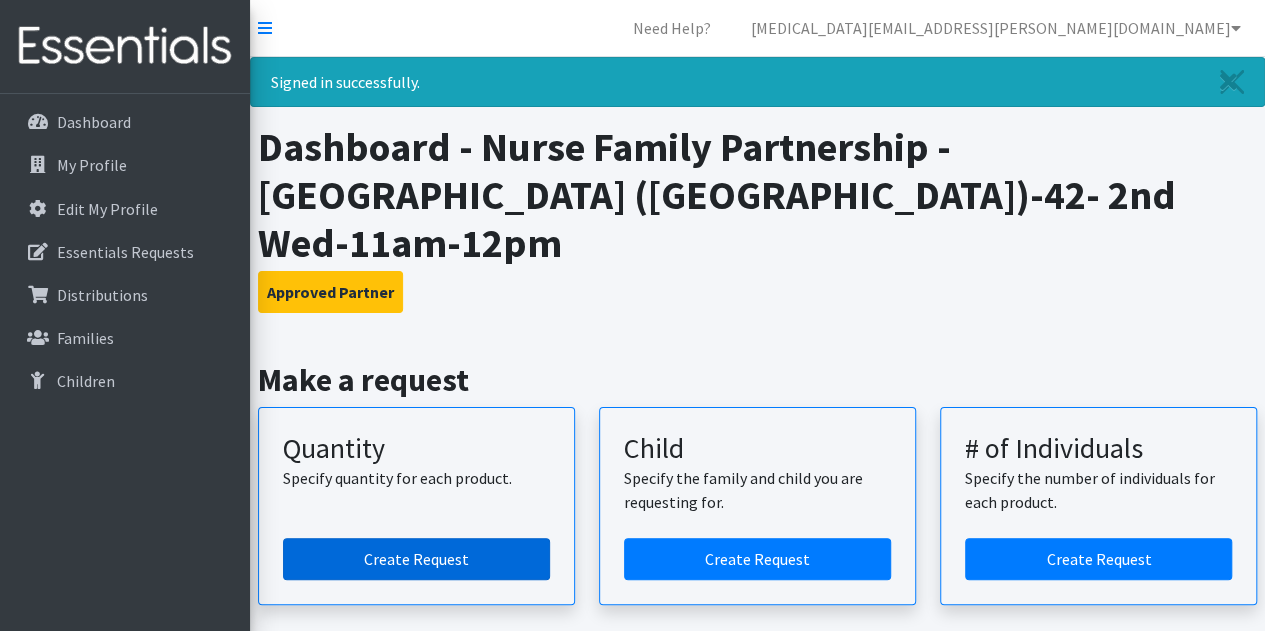 click on "Create Request" at bounding box center (416, 559) 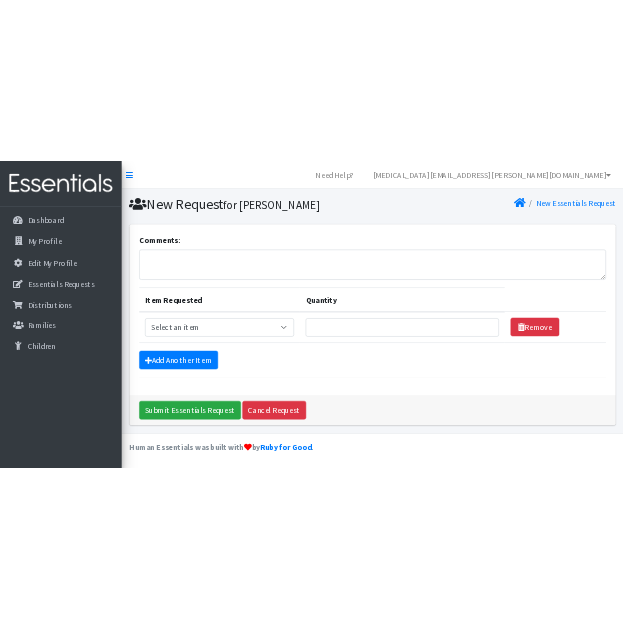 scroll, scrollTop: 0, scrollLeft: 0, axis: both 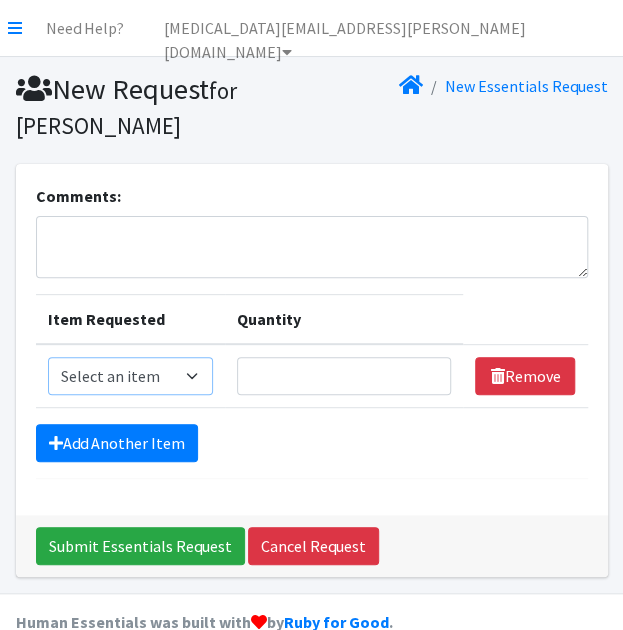 click on "Select an item
Kids (Newborn)
Kids (Size 1)
Kids (Size 2)
Kids (Size 3)
Kids (Size 4)
Kids (Size 5)
Kids (Size 6)
Kids Pull-Ups (2T-3T)
Kids Pull-Ups (3T-4T)
Kids Pull-Ups (4T-5T)
Wipes (Baby)" at bounding box center [131, 376] 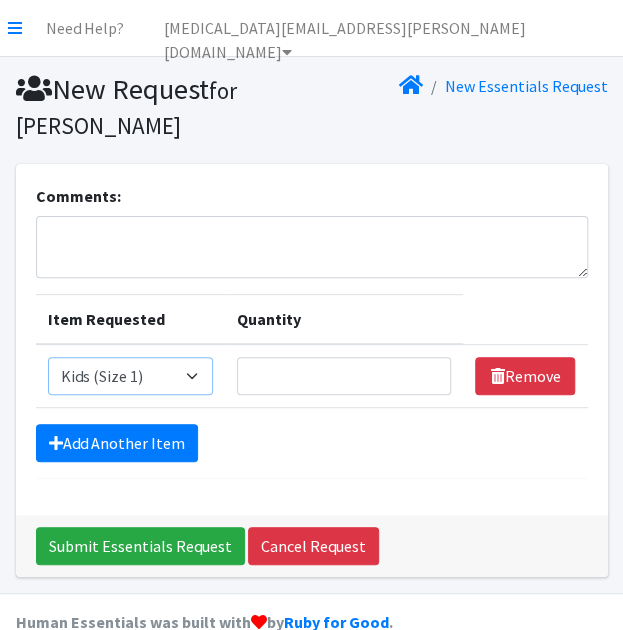 click on "Select an item
Kids (Newborn)
Kids (Size 1)
Kids (Size 2)
Kids (Size 3)
Kids (Size 4)
Kids (Size 5)
Kids (Size 6)
Kids Pull-Ups (2T-3T)
Kids Pull-Ups (3T-4T)
Kids Pull-Ups (4T-5T)
Wipes (Baby)" at bounding box center (131, 376) 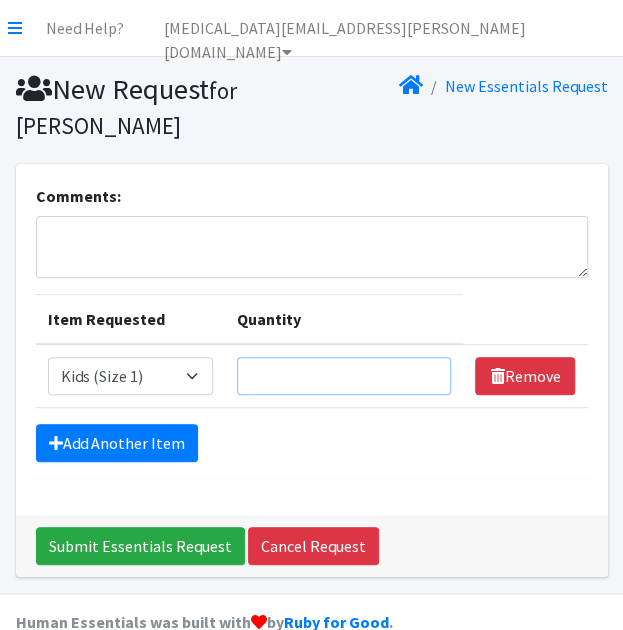 click on "Quantity" at bounding box center [344, 376] 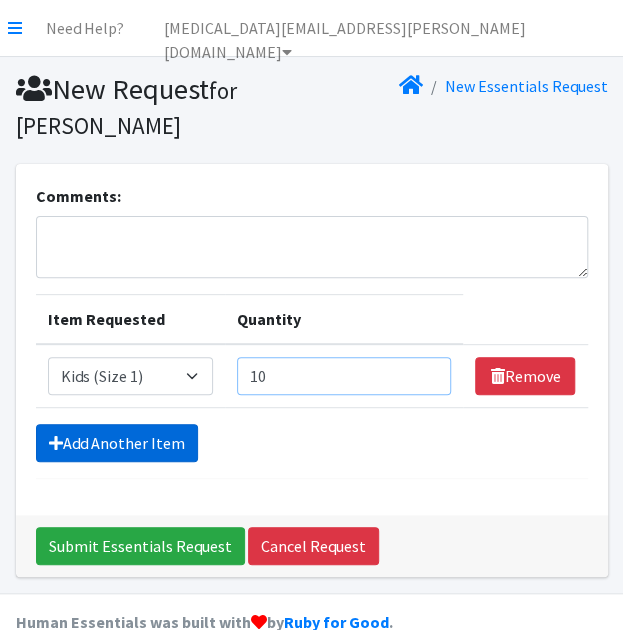 type on "10" 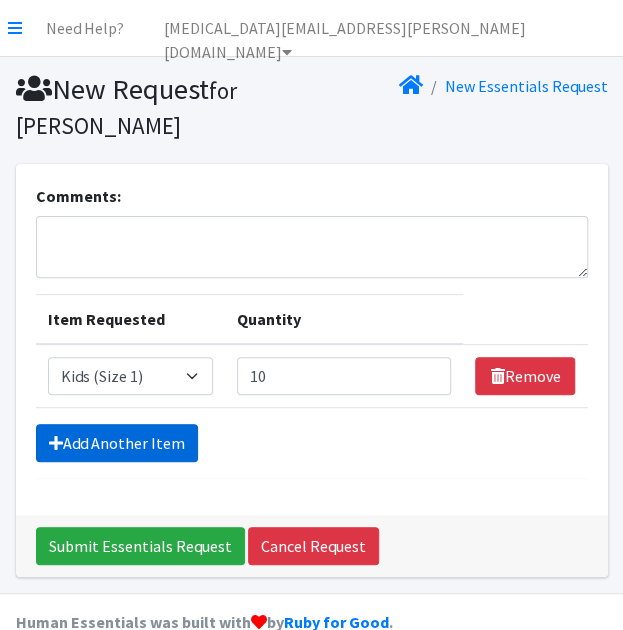 click on "Add Another Item" at bounding box center [117, 443] 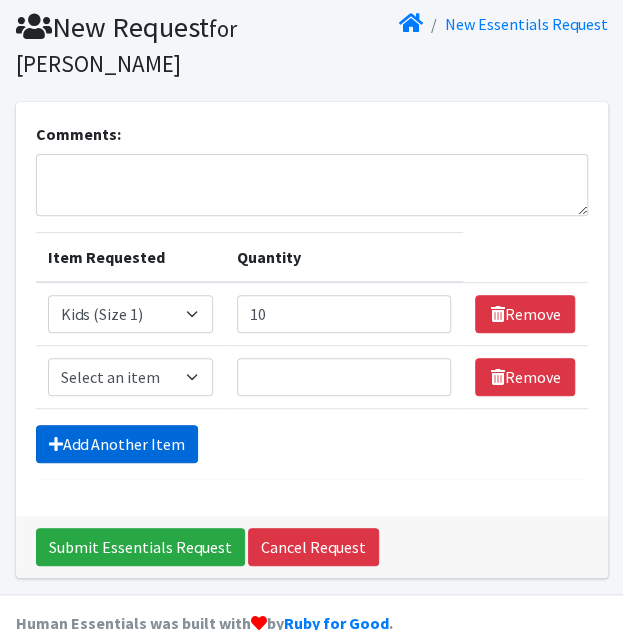 scroll, scrollTop: 98, scrollLeft: 0, axis: vertical 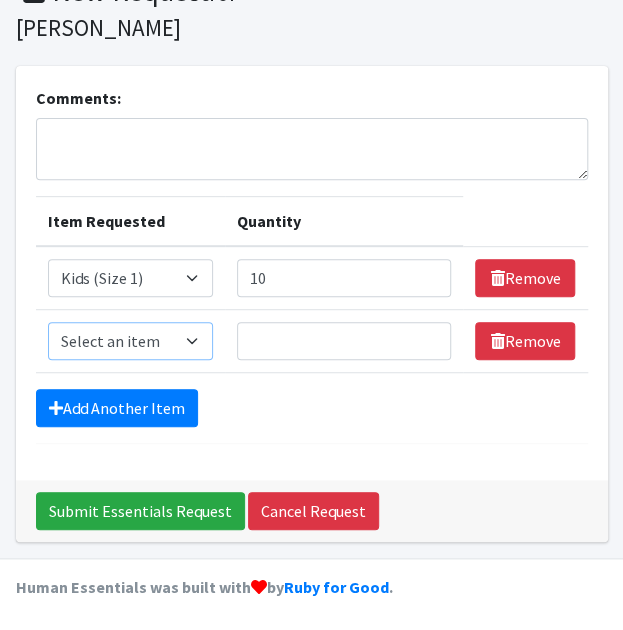 click on "Select an item
Kids (Newborn)
Kids (Size 1)
Kids (Size 2)
Kids (Size 3)
Kids (Size 4)
Kids (Size 5)
Kids (Size 6)
Kids Pull-Ups (2T-3T)
Kids Pull-Ups (3T-4T)
Kids Pull-Ups (4T-5T)
Wipes (Baby)" at bounding box center (131, 341) 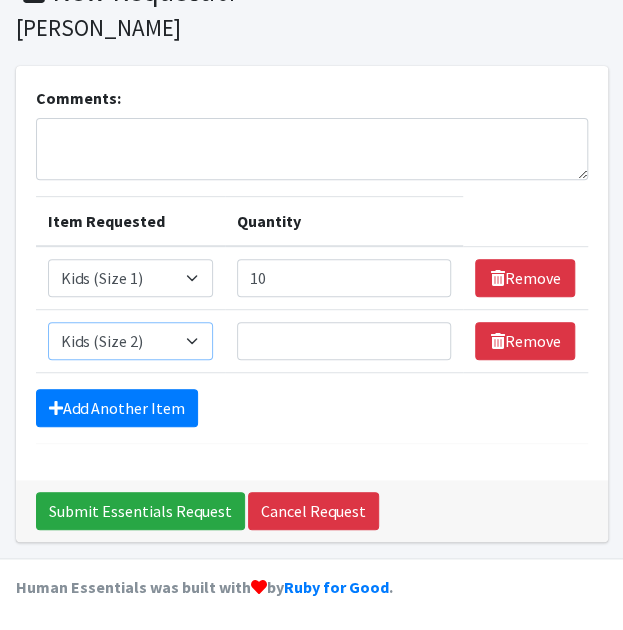 click on "Select an item
Kids (Newborn)
Kids (Size 1)
Kids (Size 2)
Kids (Size 3)
Kids (Size 4)
Kids (Size 5)
Kids (Size 6)
Kids Pull-Ups (2T-3T)
Kids Pull-Ups (3T-4T)
Kids Pull-Ups (4T-5T)
Wipes (Baby)" at bounding box center [131, 341] 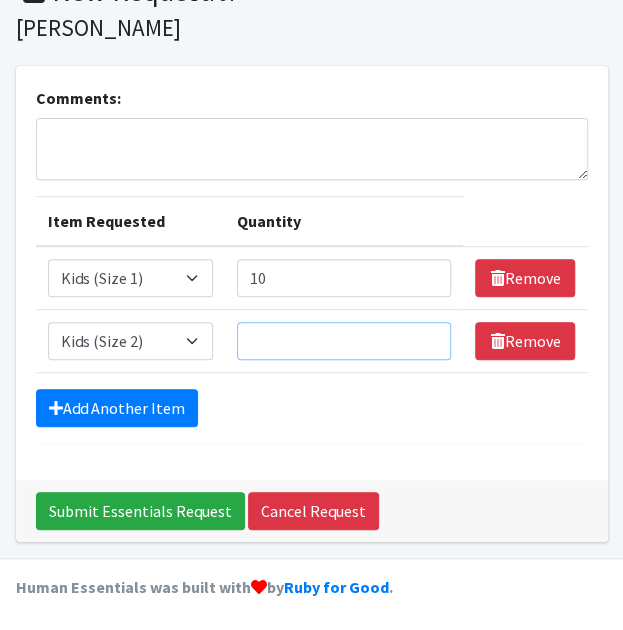 click on "Quantity" at bounding box center (344, 341) 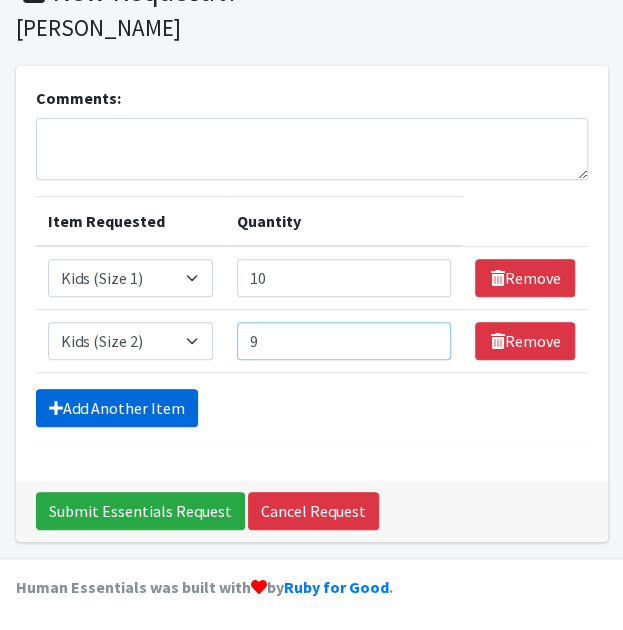 type on "9" 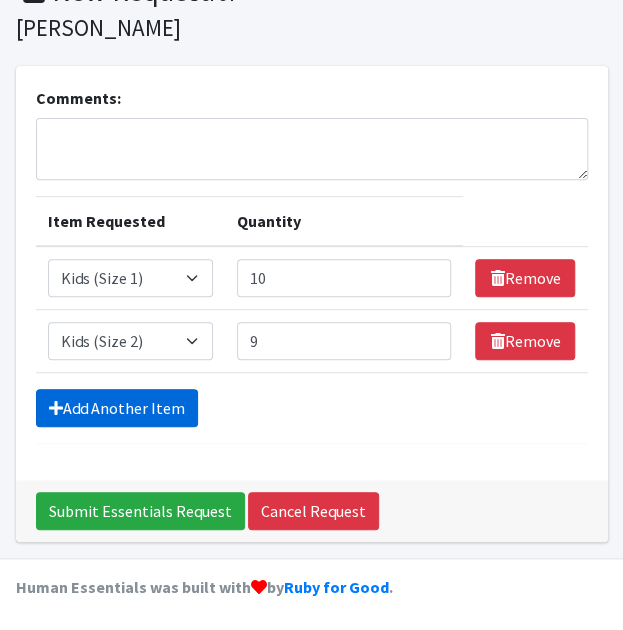 click on "Add Another Item" at bounding box center (117, 408) 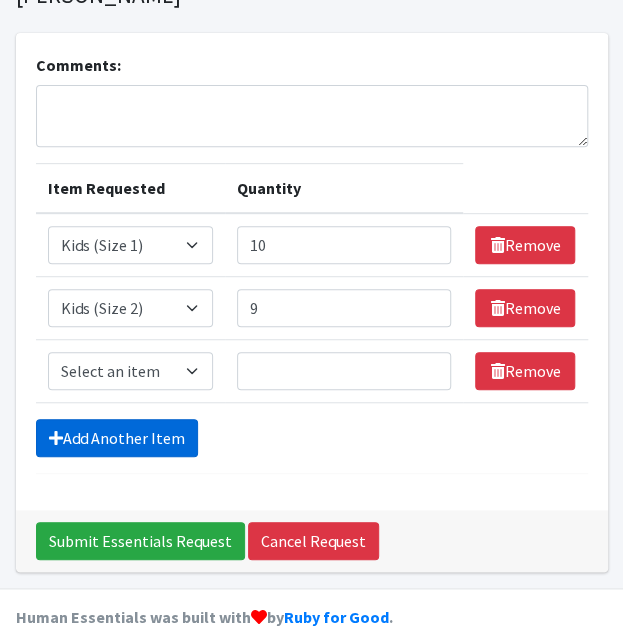 scroll, scrollTop: 160, scrollLeft: 0, axis: vertical 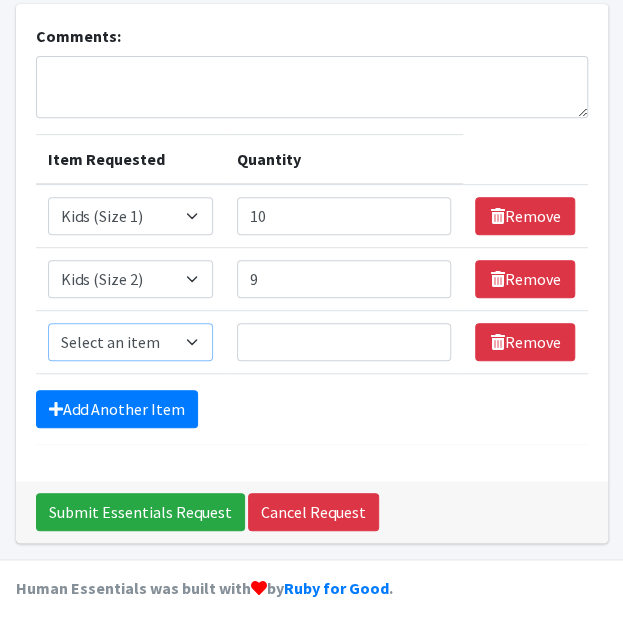 drag, startPoint x: 123, startPoint y: 349, endPoint x: 134, endPoint y: 333, distance: 19.416489 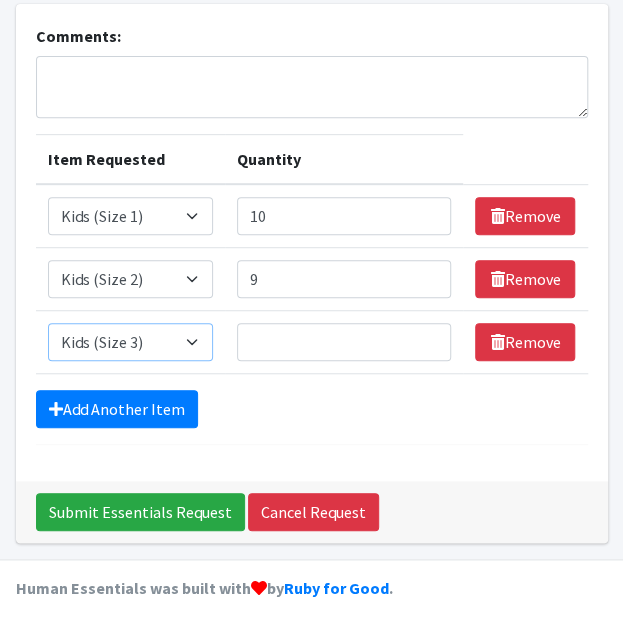 click on "Select an item
Kids (Newborn)
Kids (Size 1)
Kids (Size 2)
Kids (Size 3)
Kids (Size 4)
Kids (Size 5)
Kids (Size 6)
Kids Pull-Ups (2T-3T)
Kids Pull-Ups (3T-4T)
Kids Pull-Ups (4T-5T)
Wipes (Baby)" at bounding box center [131, 342] 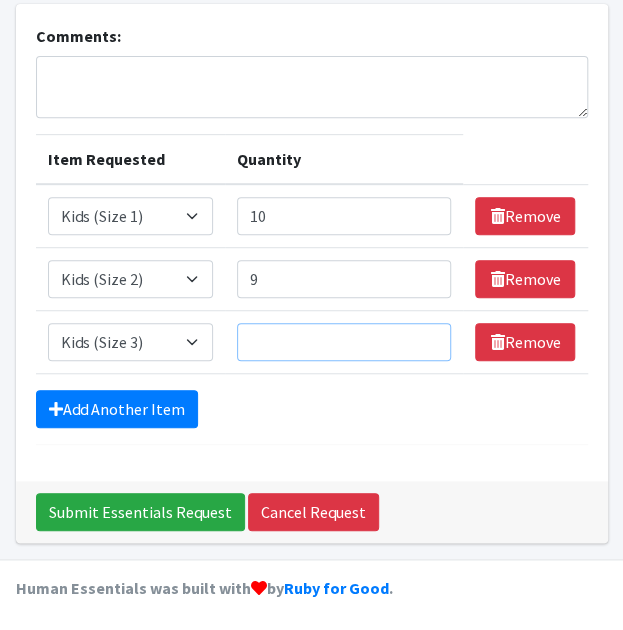 click on "Quantity" at bounding box center (344, 342) 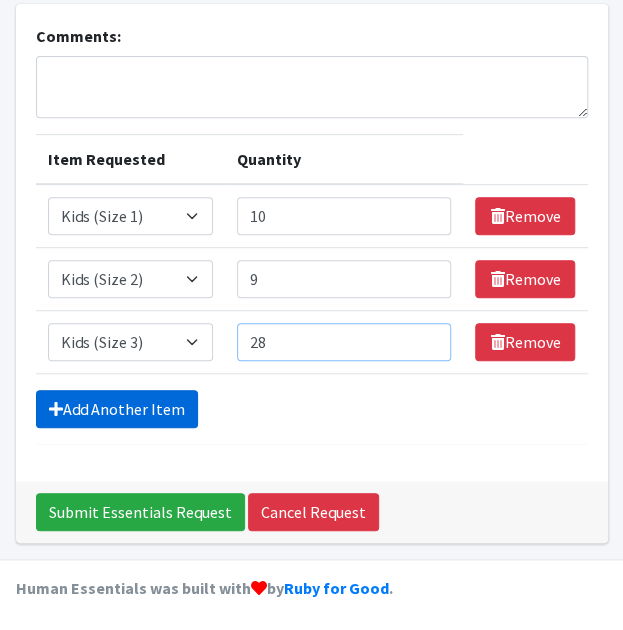 type on "28" 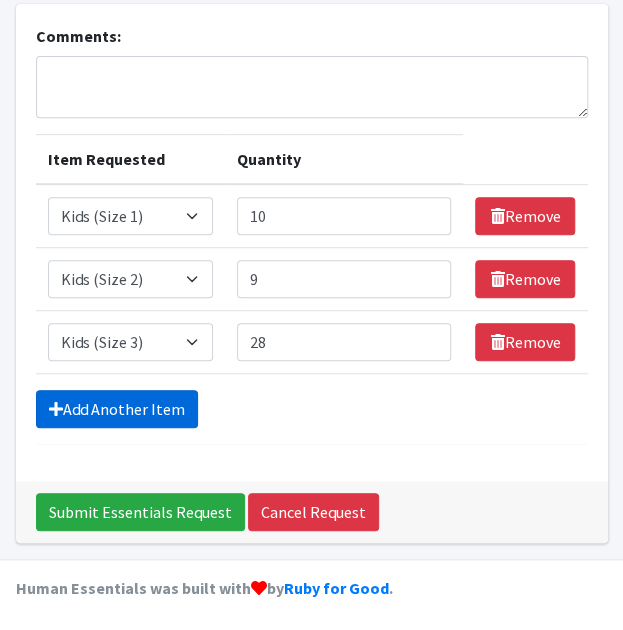 click on "Add Another Item" at bounding box center [117, 409] 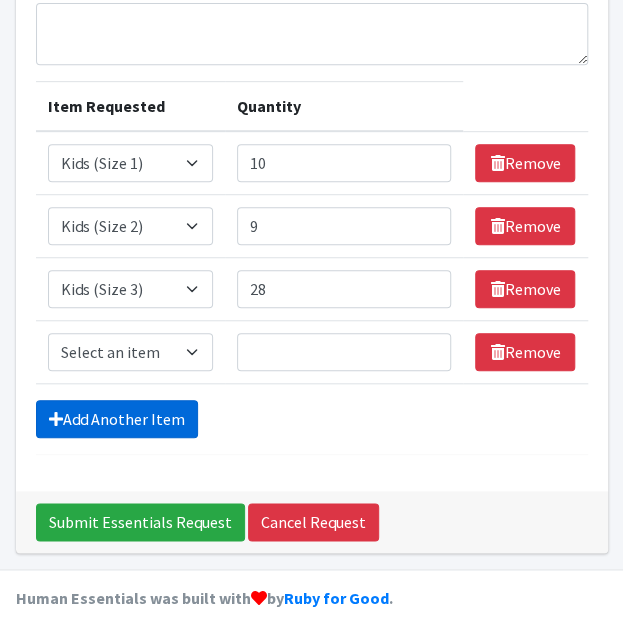 scroll, scrollTop: 223, scrollLeft: 0, axis: vertical 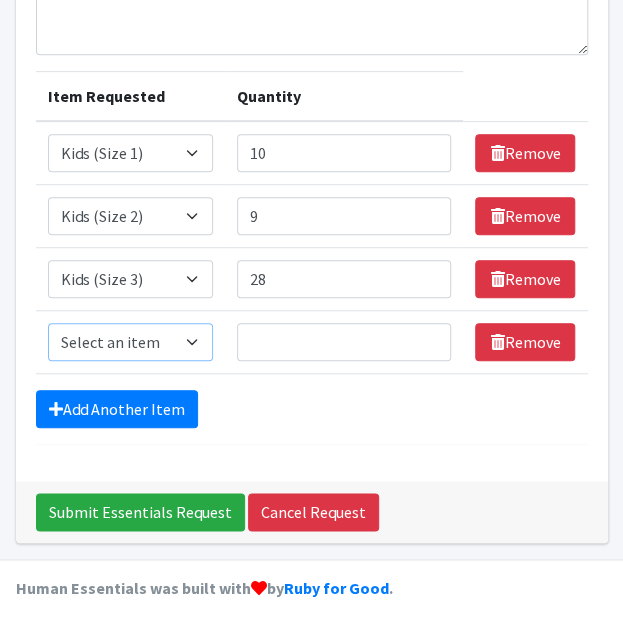 click on "Select an item
Kids (Newborn)
Kids (Size 1)
Kids (Size 2)
Kids (Size 3)
Kids (Size 4)
Kids (Size 5)
Kids (Size 6)
Kids Pull-Ups (2T-3T)
Kids Pull-Ups (3T-4T)
Kids Pull-Ups (4T-5T)
Wipes (Baby)" at bounding box center (131, 342) 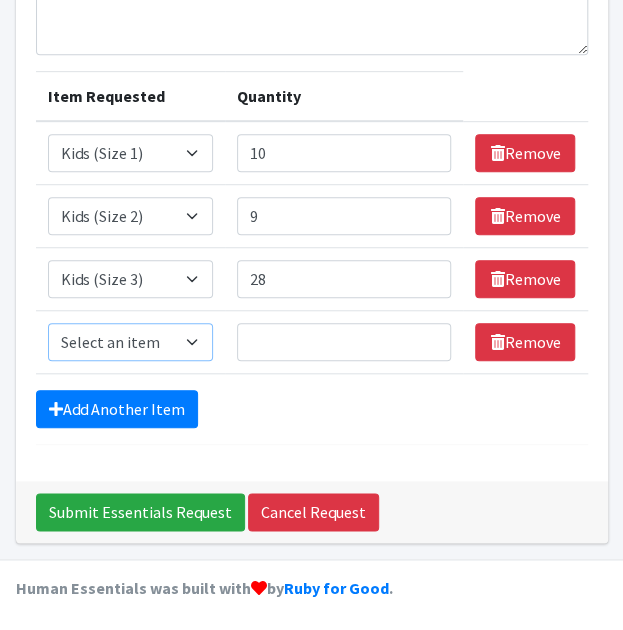select on "3394" 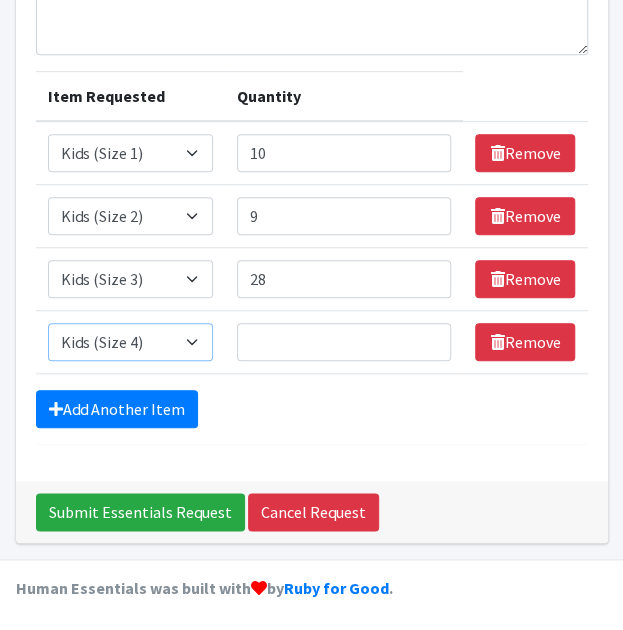 click on "Select an item
Kids (Newborn)
Kids (Size 1)
Kids (Size 2)
Kids (Size 3)
Kids (Size 4)
Kids (Size 5)
Kids (Size 6)
Kids Pull-Ups (2T-3T)
Kids Pull-Ups (3T-4T)
Kids Pull-Ups (4T-5T)
Wipes (Baby)" at bounding box center (131, 342) 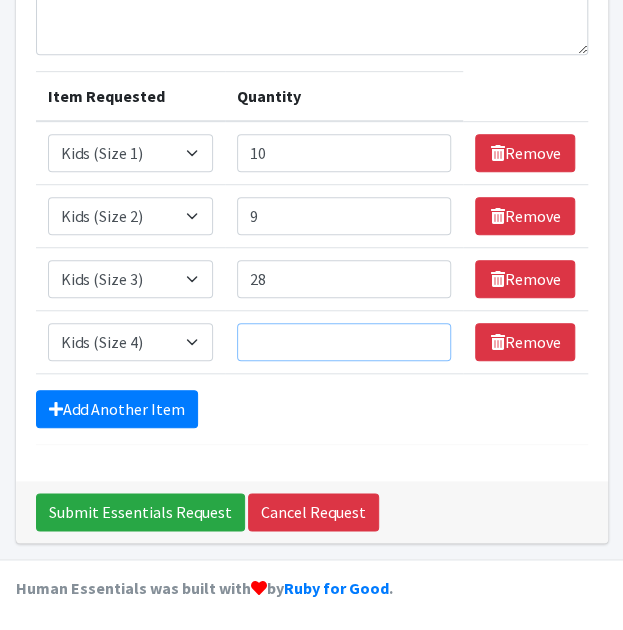 click on "Quantity" at bounding box center [344, 342] 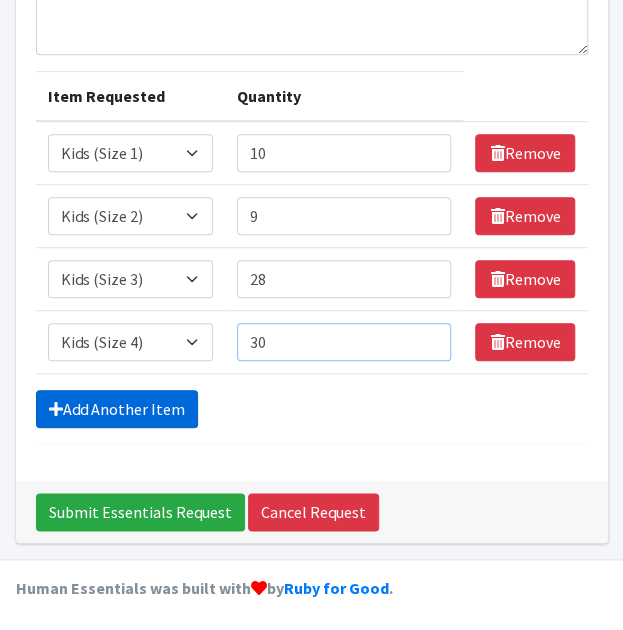 type on "30" 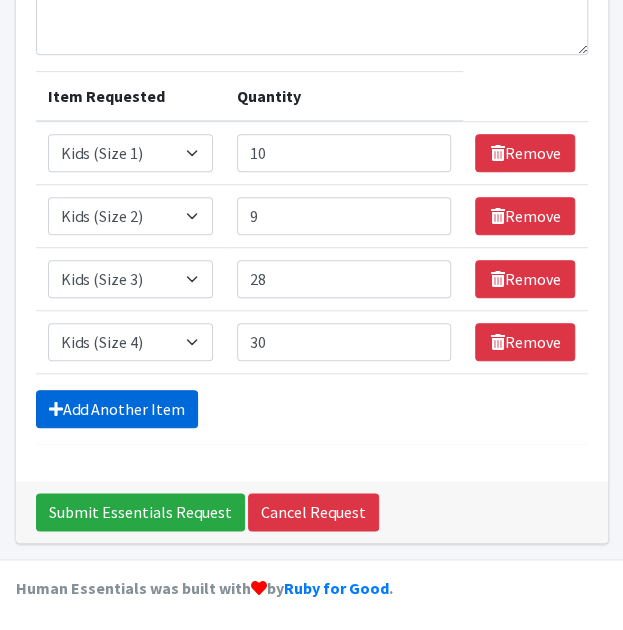 click on "Add Another Item" at bounding box center (117, 409) 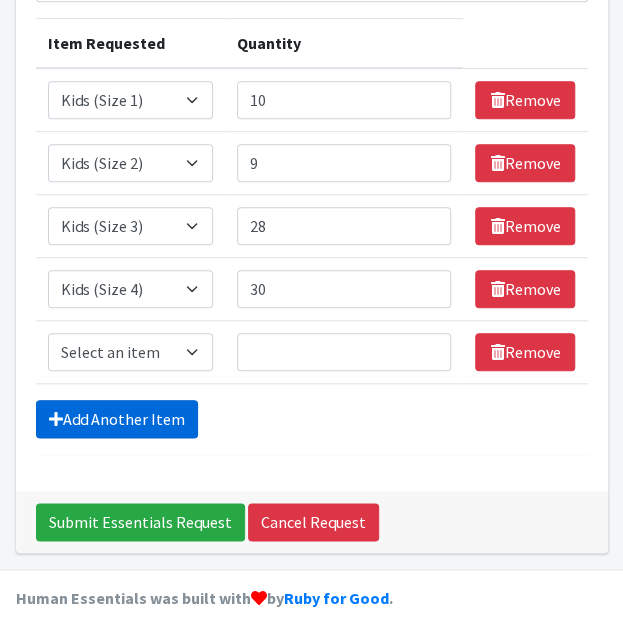 scroll, scrollTop: 286, scrollLeft: 0, axis: vertical 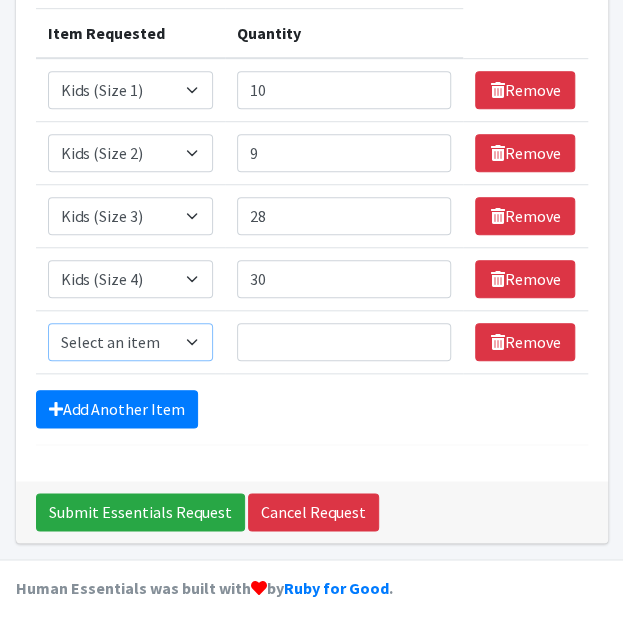 click on "Select an item
Kids (Newborn)
Kids (Size 1)
Kids (Size 2)
Kids (Size 3)
Kids (Size 4)
Kids (Size 5)
Kids (Size 6)
Kids Pull-Ups (2T-3T)
Kids Pull-Ups (3T-4T)
Kids Pull-Ups (4T-5T)
Wipes (Baby)" at bounding box center (131, 342) 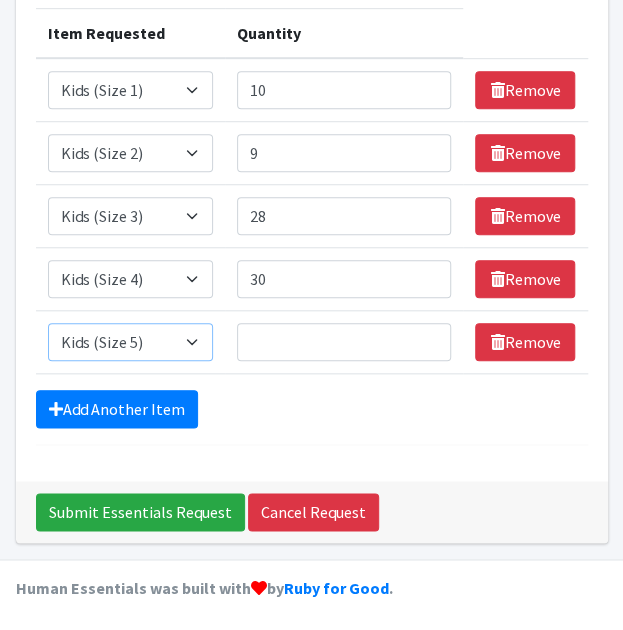 click on "Select an item
Kids (Newborn)
Kids (Size 1)
Kids (Size 2)
Kids (Size 3)
Kids (Size 4)
Kids (Size 5)
Kids (Size 6)
Kids Pull-Ups (2T-3T)
Kids Pull-Ups (3T-4T)
Kids Pull-Ups (4T-5T)
Wipes (Baby)" at bounding box center (131, 342) 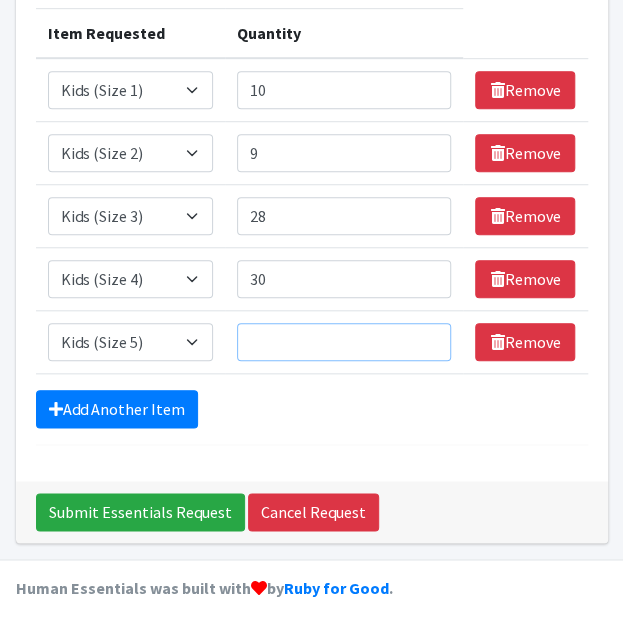 click on "Quantity" at bounding box center (344, 342) 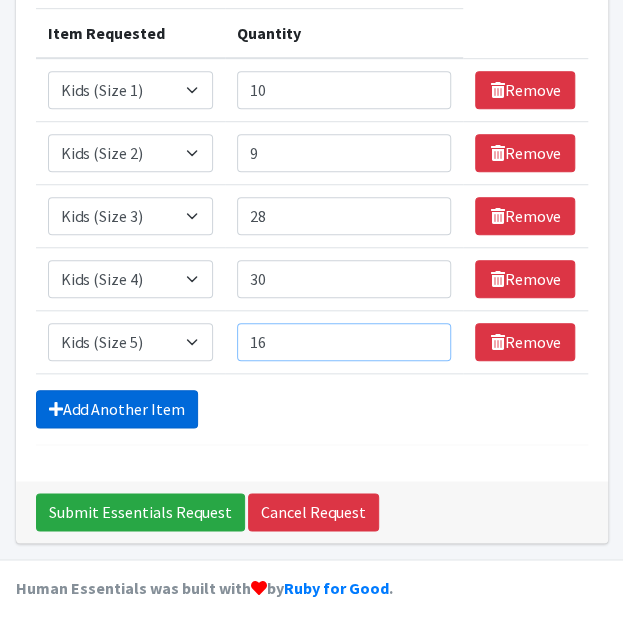type on "16" 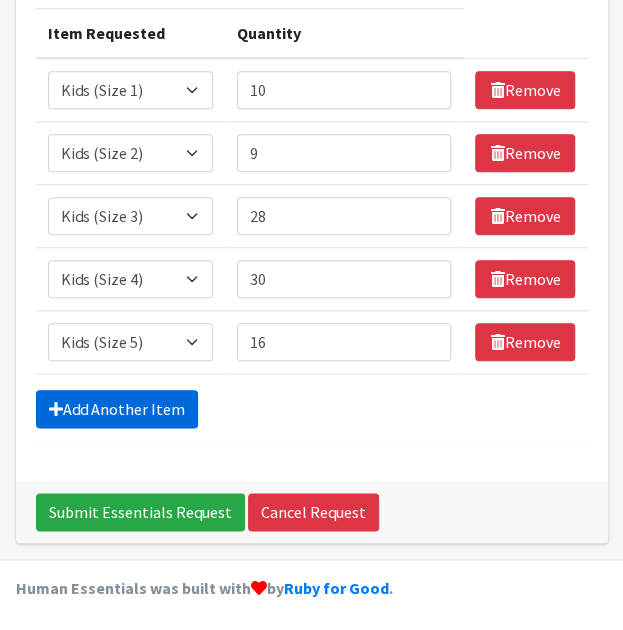 click on "Add Another Item" at bounding box center [117, 409] 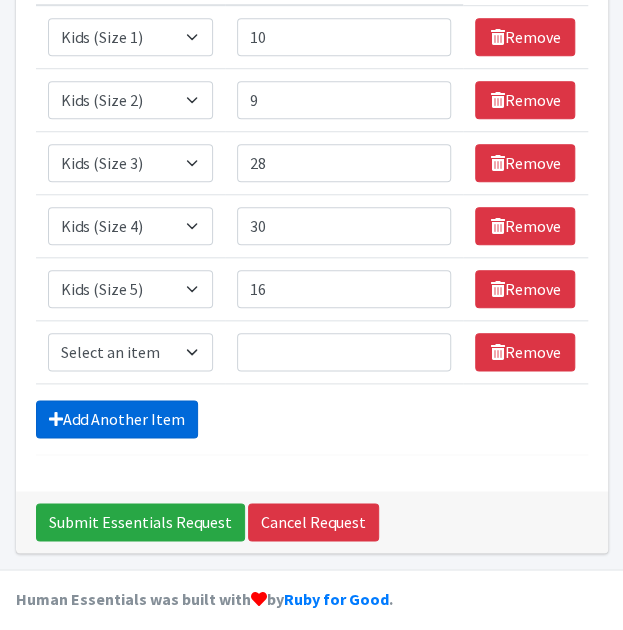 scroll, scrollTop: 348, scrollLeft: 0, axis: vertical 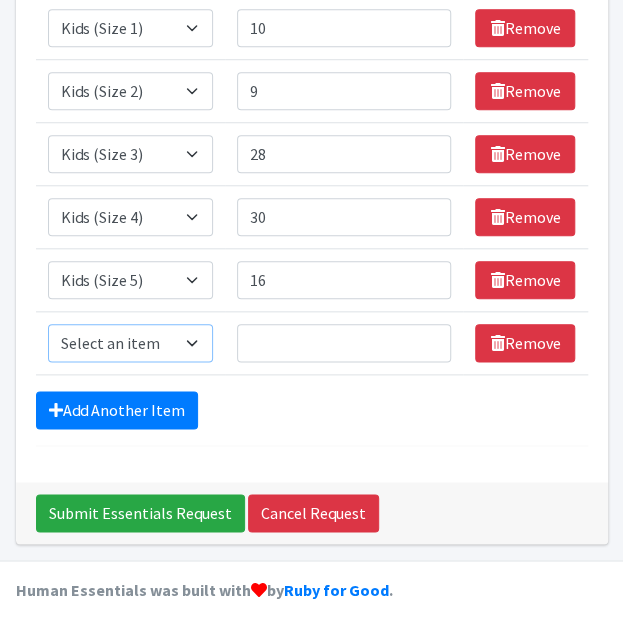 click on "Select an item
Kids (Newborn)
Kids (Size 1)
Kids (Size 2)
Kids (Size 3)
Kids (Size 4)
Kids (Size 5)
Kids (Size 6)
Kids Pull-Ups (2T-3T)
Kids Pull-Ups (3T-4T)
Kids Pull-Ups (4T-5T)
Wipes (Baby)" at bounding box center (131, 343) 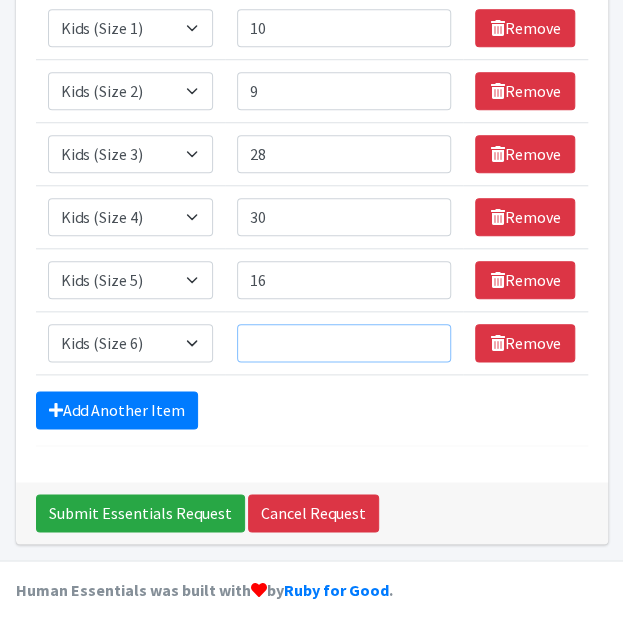 click on "Quantity" at bounding box center (344, 343) 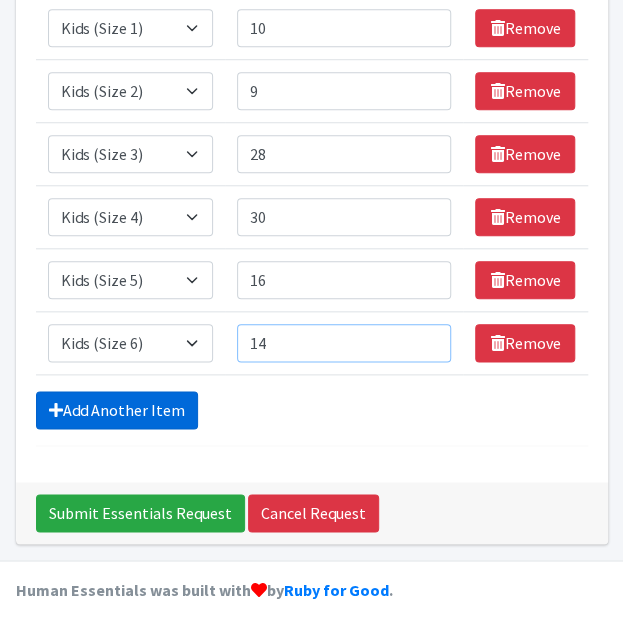 type on "14" 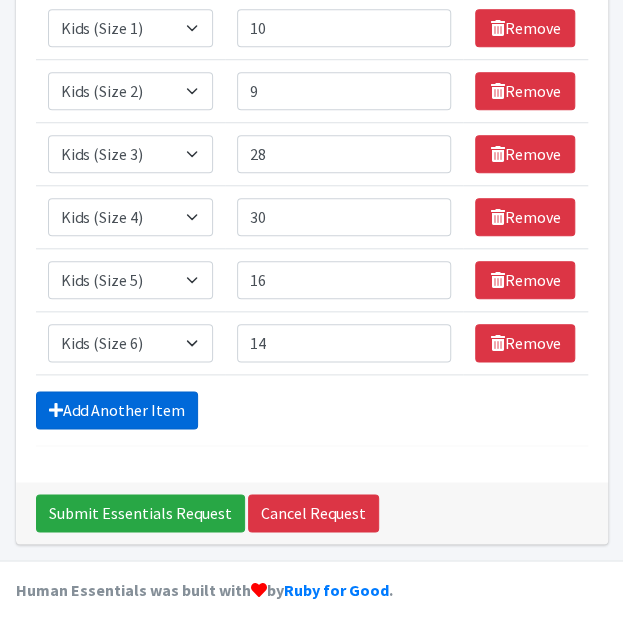 click on "Add Another Item" at bounding box center [117, 410] 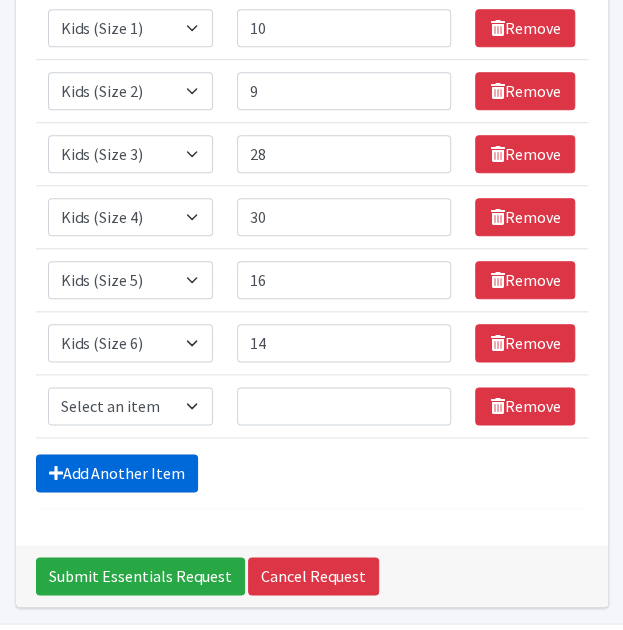 scroll, scrollTop: 411, scrollLeft: 0, axis: vertical 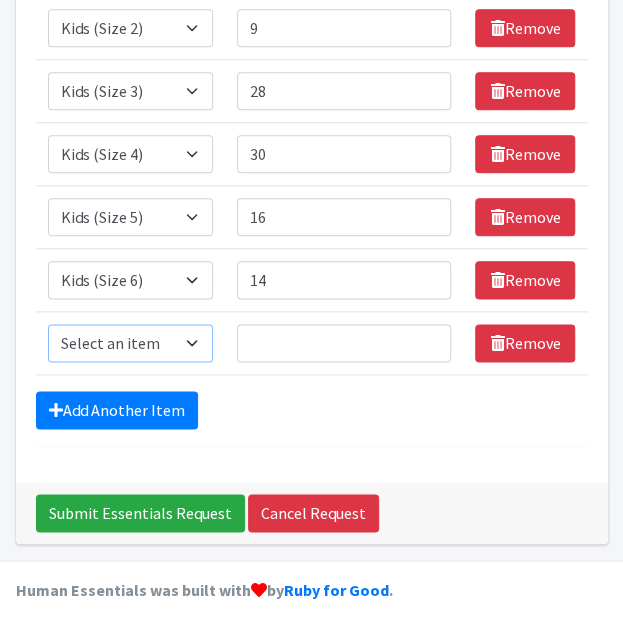 click on "Select an item
Kids (Newborn)
Kids (Size 1)
Kids (Size 2)
Kids (Size 3)
Kids (Size 4)
Kids (Size 5)
Kids (Size 6)
Kids Pull-Ups (2T-3T)
Kids Pull-Ups (3T-4T)
Kids Pull-Ups (4T-5T)
Wipes (Baby)" at bounding box center (131, 343) 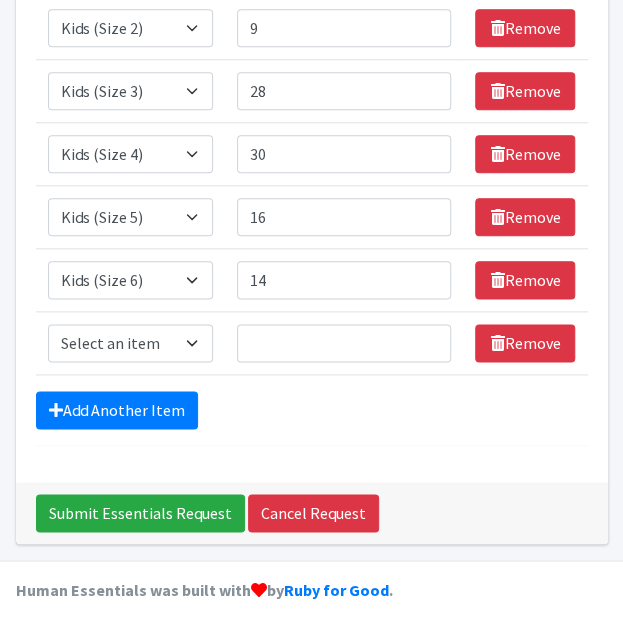 click on "Add Another Item" at bounding box center (312, 410) 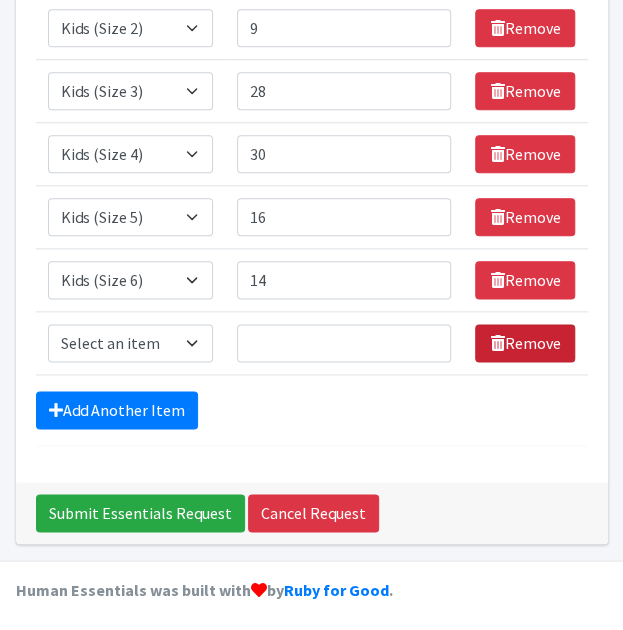 click on "Remove" at bounding box center (525, 343) 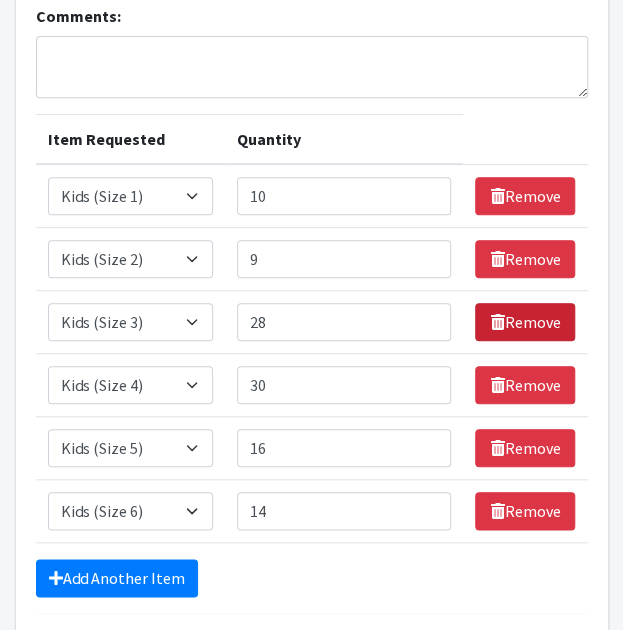 scroll, scrollTop: 0, scrollLeft: 0, axis: both 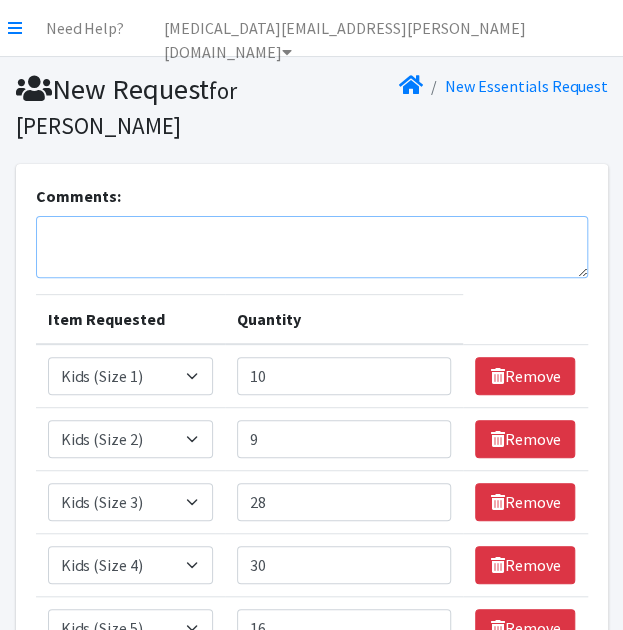 click on "Comments:" at bounding box center (312, 247) 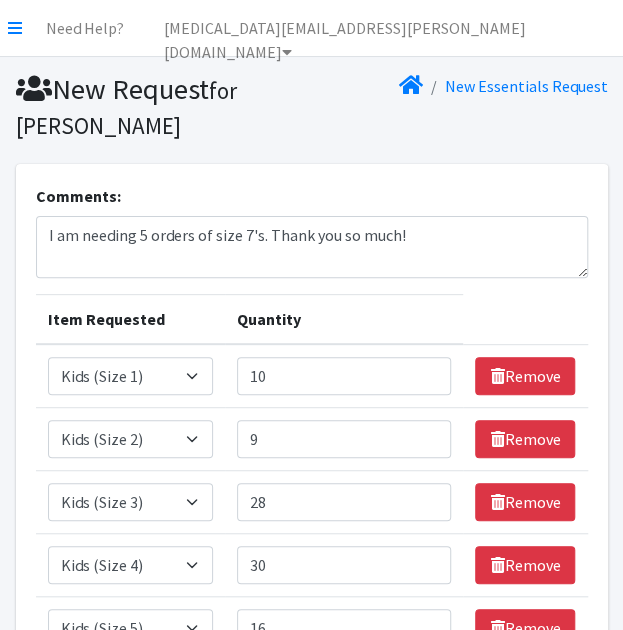 click on "Comments: I am needing 5 orders of size 7's. Thank you so much!
Item Requested
Quantity
Item Requested
Select an item
Kids (Newborn)
Kids (Size 1)
Kids (Size 2)
Kids (Size 3)
Kids (Size 4)
Kids (Size 5)
Kids (Size 6)
Kids Pull-Ups (2T-3T)
Kids Pull-Ups (3T-4T)
Kids Pull-Ups (4T-5T)
Wipes (Baby)
Quantity
10
Remove
Item Requested
Select an item
Kids (Newborn)
Kids (Size 1)
Kids (Size 2)
Kids (Size 3)
Kids (Size 4)
Kids (Size 5)
Kids (Size 6)
Kids Pull-Ups (2T-3T)
Kids Pull-Ups (3T-4T)
Kids Pull-Ups (4T-5T)
Wipes (Baby)
Quantity
9
Remove
Item Requested
Select an item" at bounding box center (312, 489) 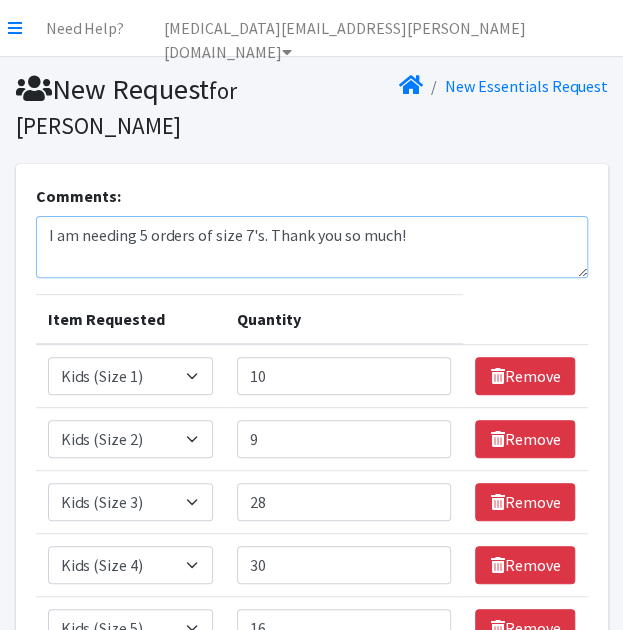 click on "I am needing 5 orders of size 7's. Thank you so much!" at bounding box center [312, 247] 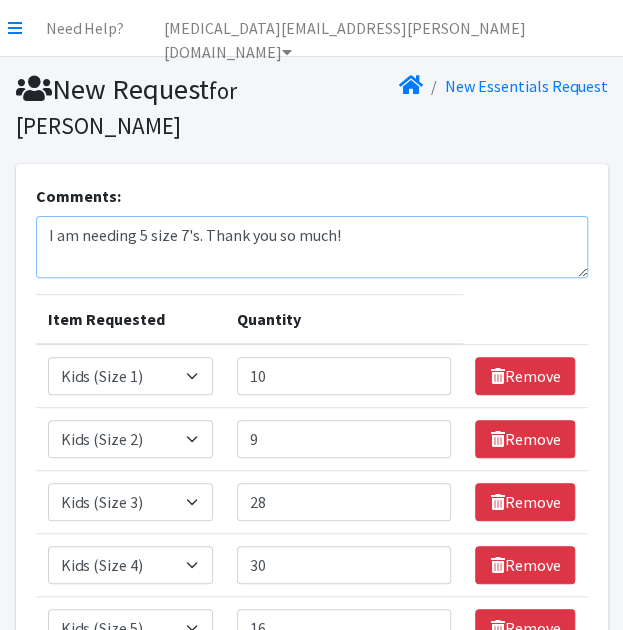 click on "I am needing 5 size 7's. Thank you so much!" at bounding box center [312, 247] 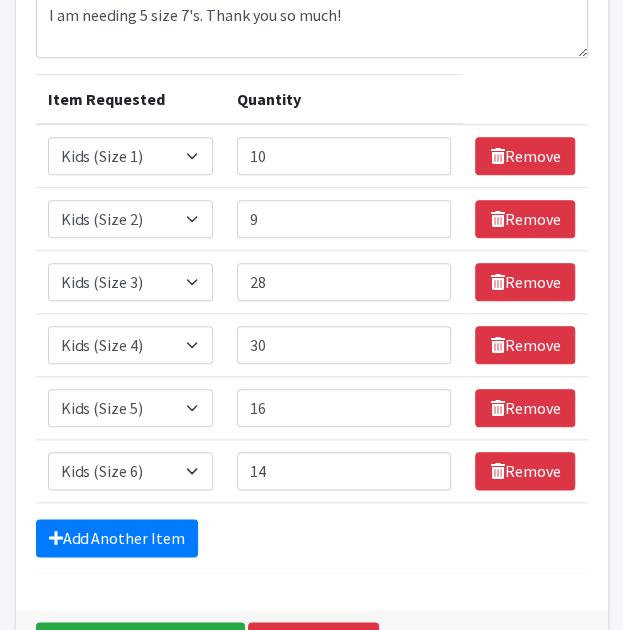 scroll, scrollTop: 300, scrollLeft: 0, axis: vertical 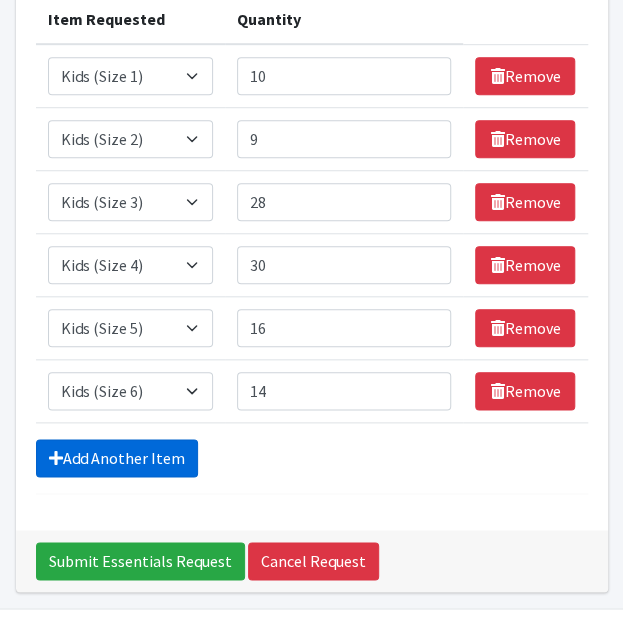 click on "Add Another Item" at bounding box center [117, 458] 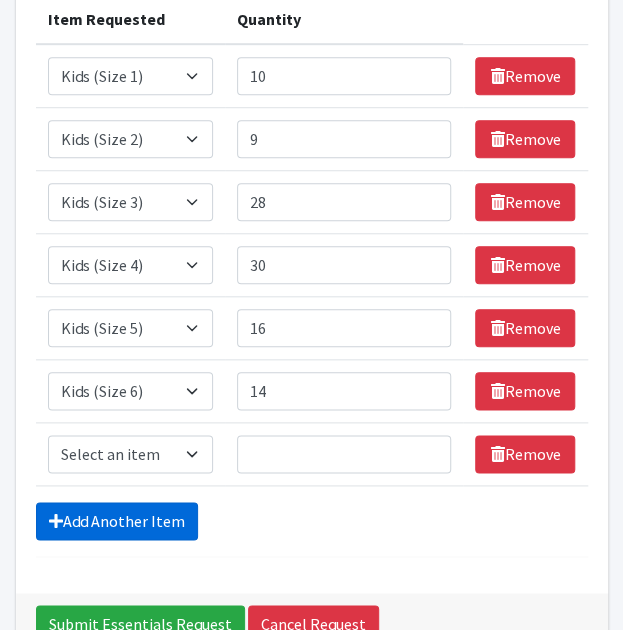 scroll, scrollTop: 411, scrollLeft: 0, axis: vertical 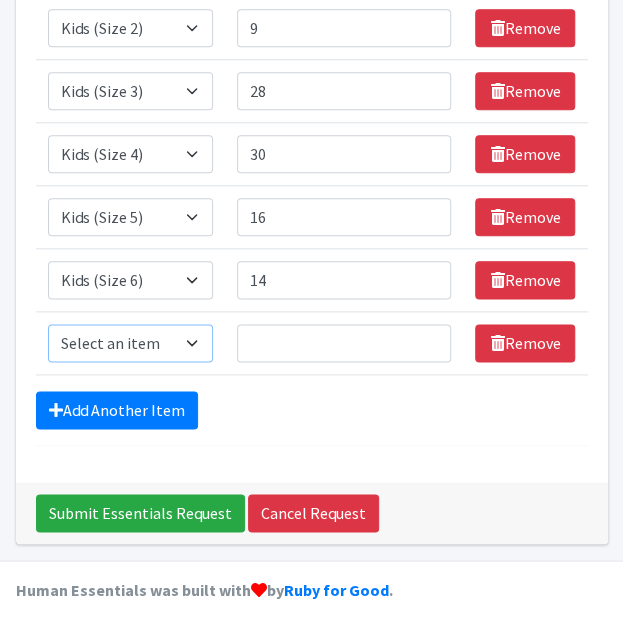 click on "Select an item
Kids (Newborn)
Kids (Size 1)
Kids (Size 2)
Kids (Size 3)
Kids (Size 4)
Kids (Size 5)
Kids (Size 6)
Kids Pull-Ups (2T-3T)
Kids Pull-Ups (3T-4T)
Kids Pull-Ups (4T-5T)
Wipes (Baby)" at bounding box center (131, 343) 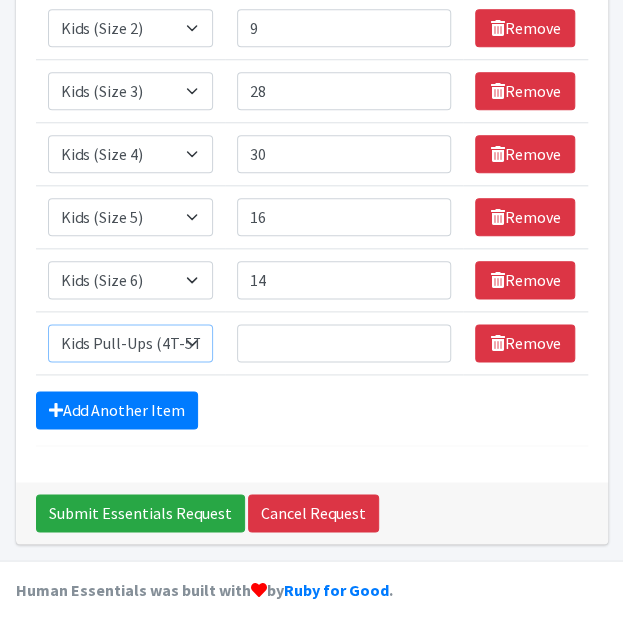 click on "Select an item
Kids (Newborn)
Kids (Size 1)
Kids (Size 2)
Kids (Size 3)
Kids (Size 4)
Kids (Size 5)
Kids (Size 6)
Kids Pull-Ups (2T-3T)
Kids Pull-Ups (3T-4T)
Kids Pull-Ups (4T-5T)
Wipes (Baby)" at bounding box center (131, 343) 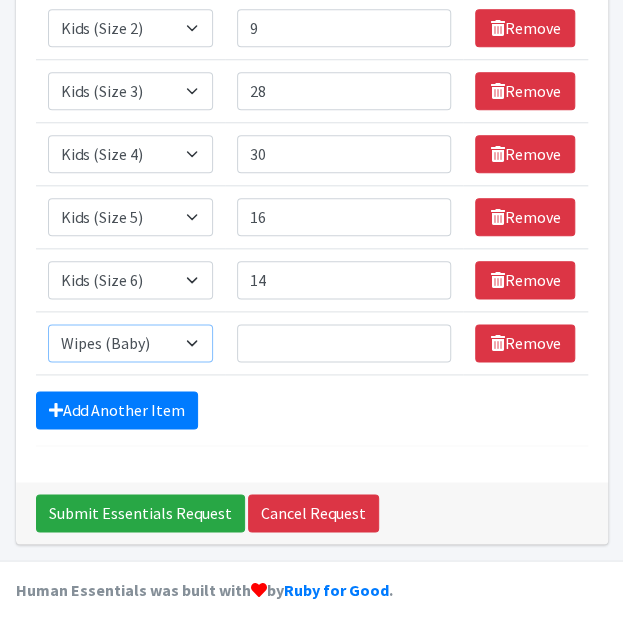 click on "Select an item
Kids (Newborn)
Kids (Size 1)
Kids (Size 2)
Kids (Size 3)
Kids (Size 4)
Kids (Size 5)
Kids (Size 6)
Kids Pull-Ups (2T-3T)
Kids Pull-Ups (3T-4T)
Kids Pull-Ups (4T-5T)
Wipes (Baby)" at bounding box center (131, 343) 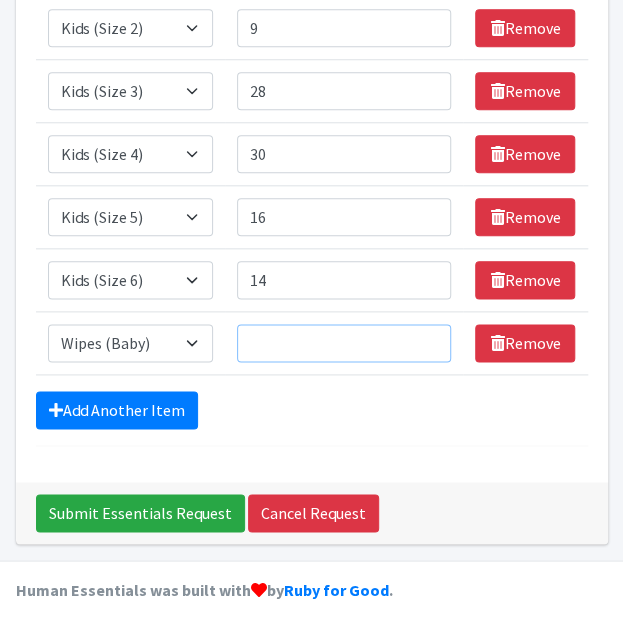 click on "Quantity" at bounding box center [344, 343] 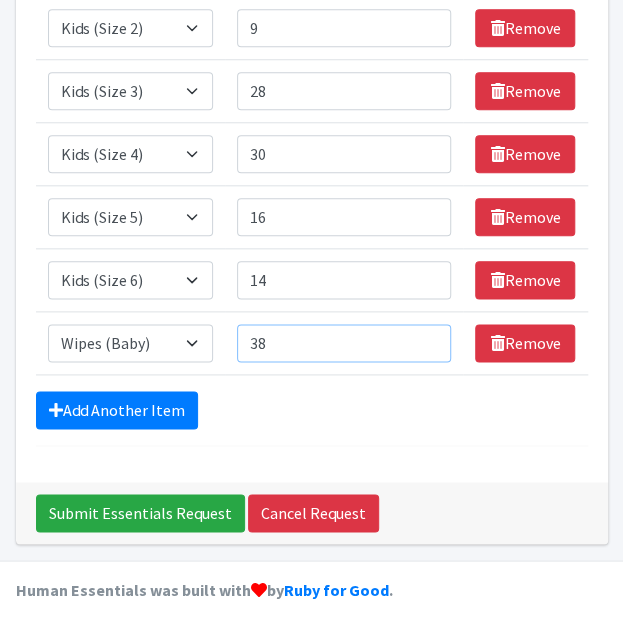 type on "38" 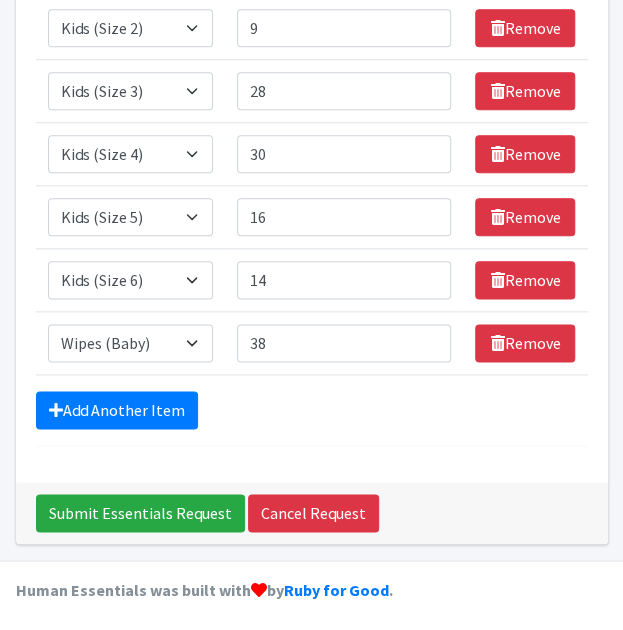 click on "Add Another Item" at bounding box center (312, 410) 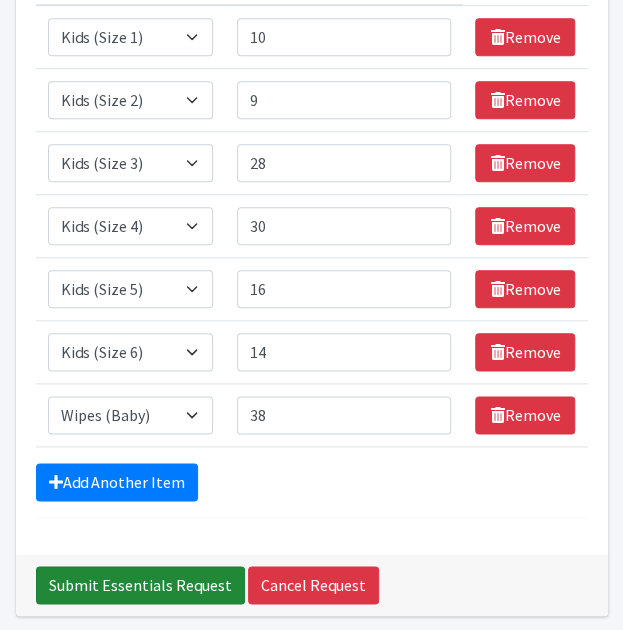 scroll, scrollTop: 400, scrollLeft: 0, axis: vertical 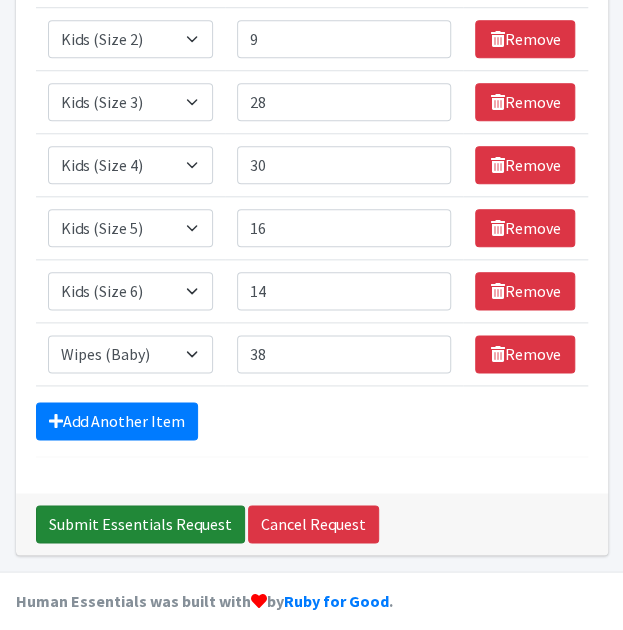 click on "Submit Essentials Request" at bounding box center [140, 524] 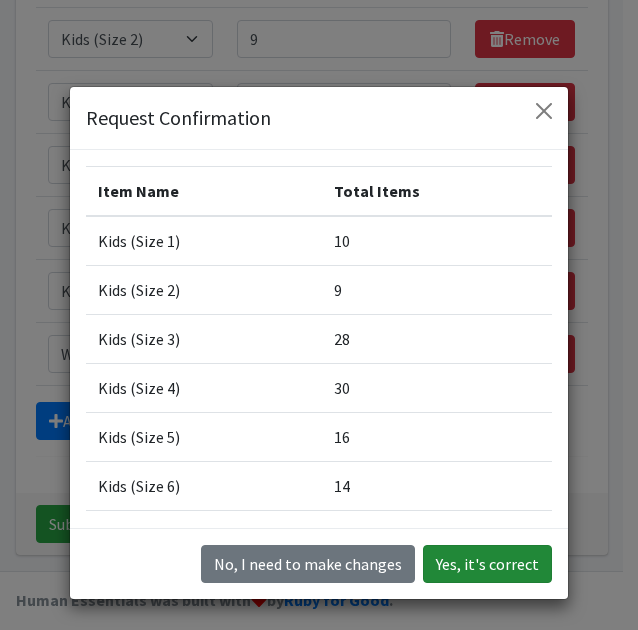 click on "Yes, it's correct" at bounding box center [487, 564] 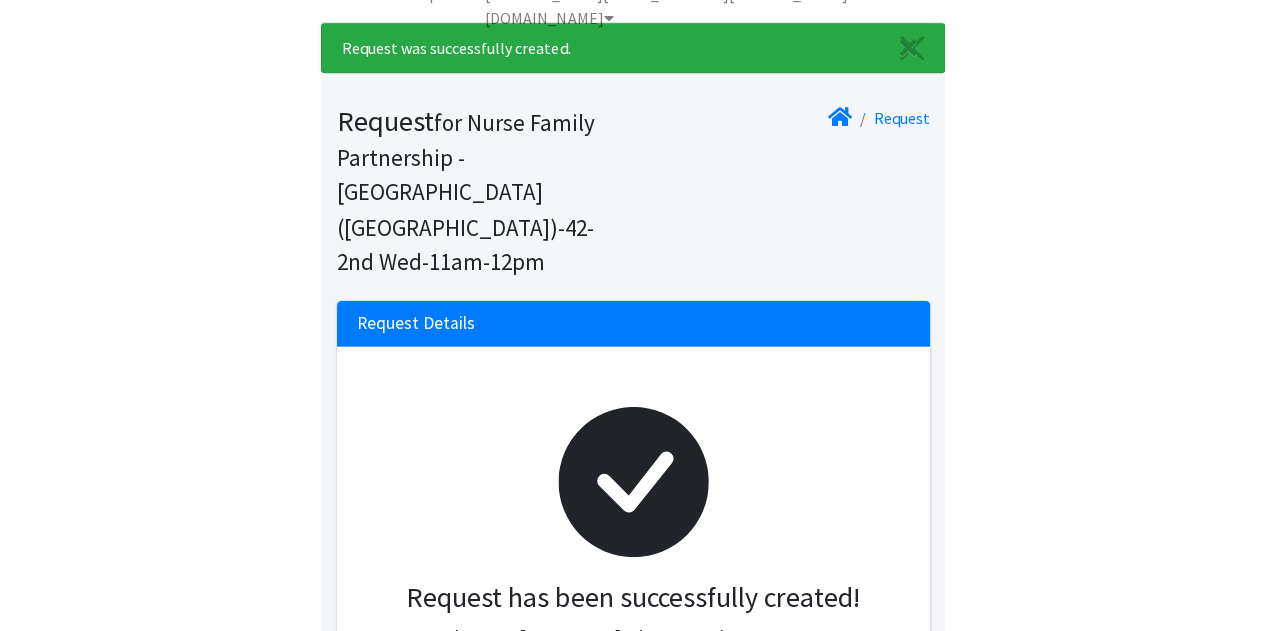 scroll, scrollTop: 0, scrollLeft: 0, axis: both 